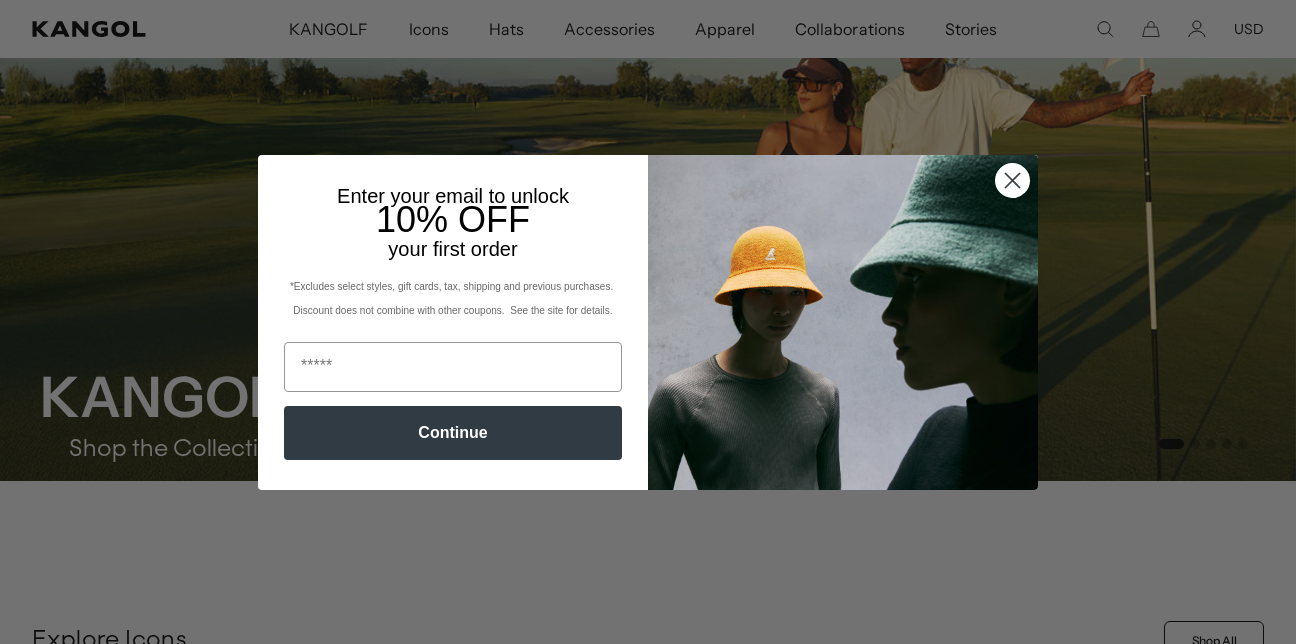 scroll, scrollTop: 113, scrollLeft: 0, axis: vertical 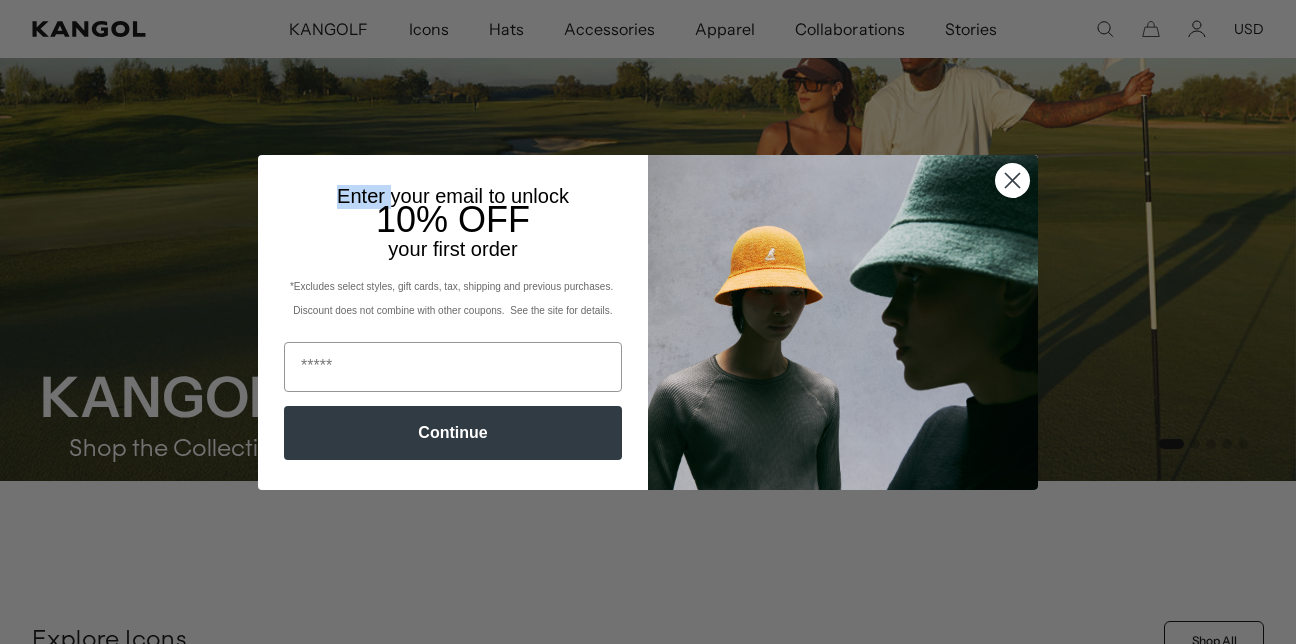 click 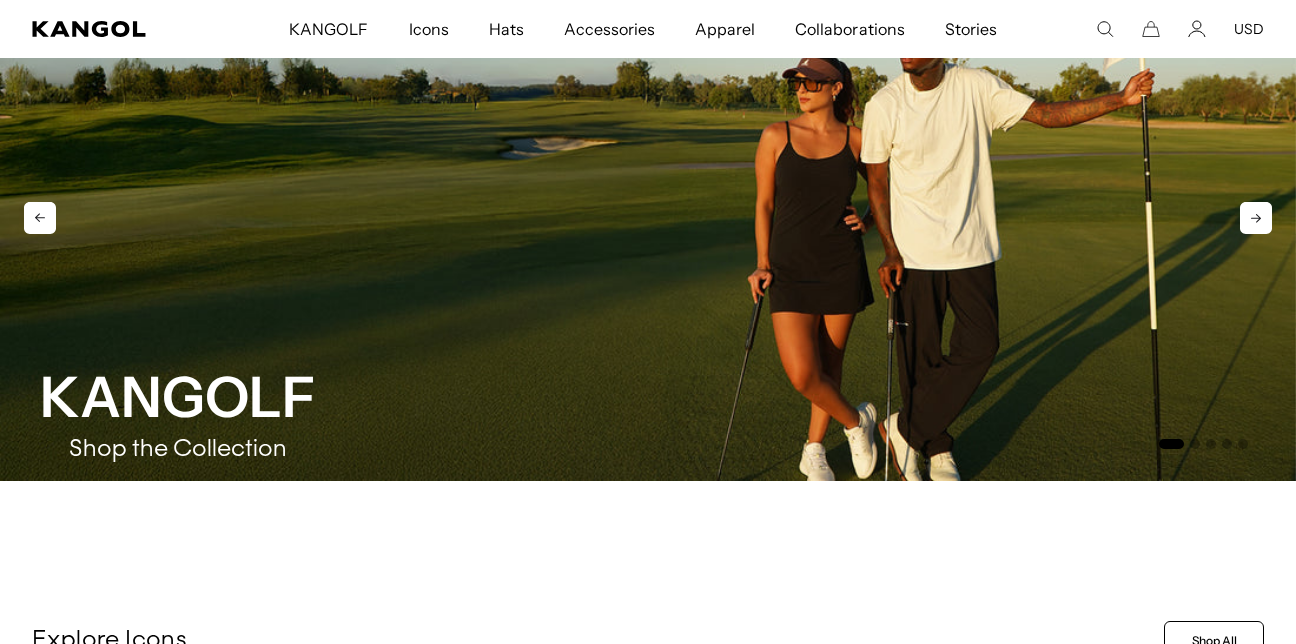 scroll, scrollTop: 0, scrollLeft: 0, axis: both 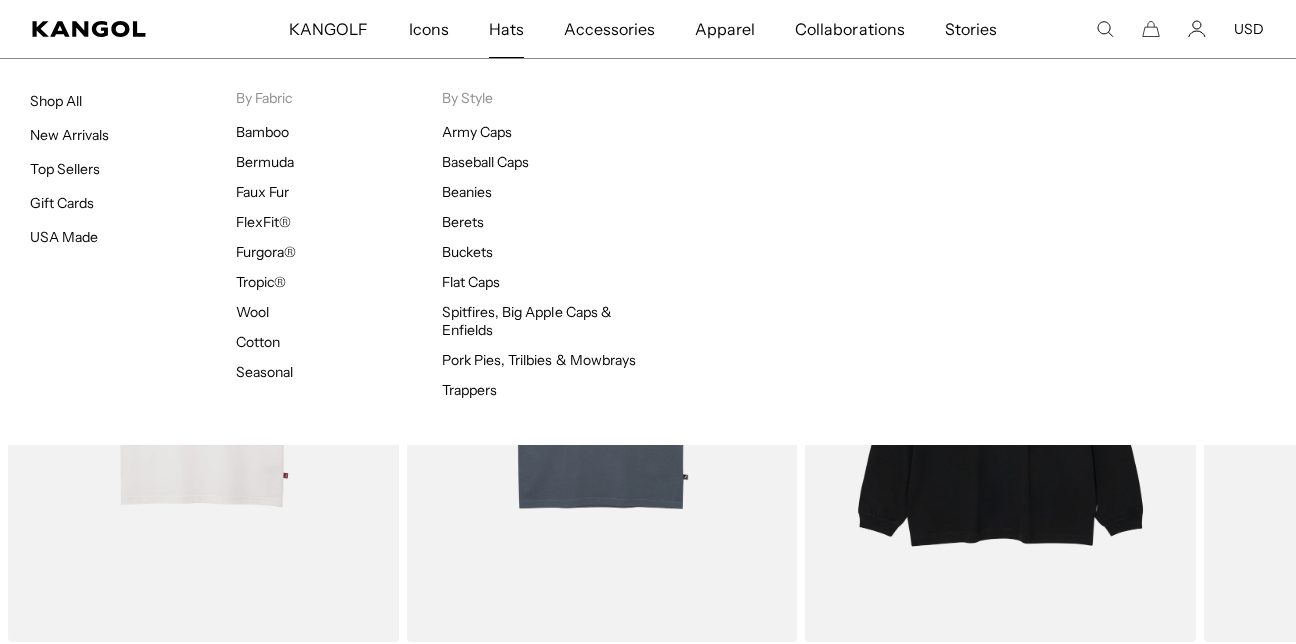 click on "Hats" at bounding box center [506, 29] 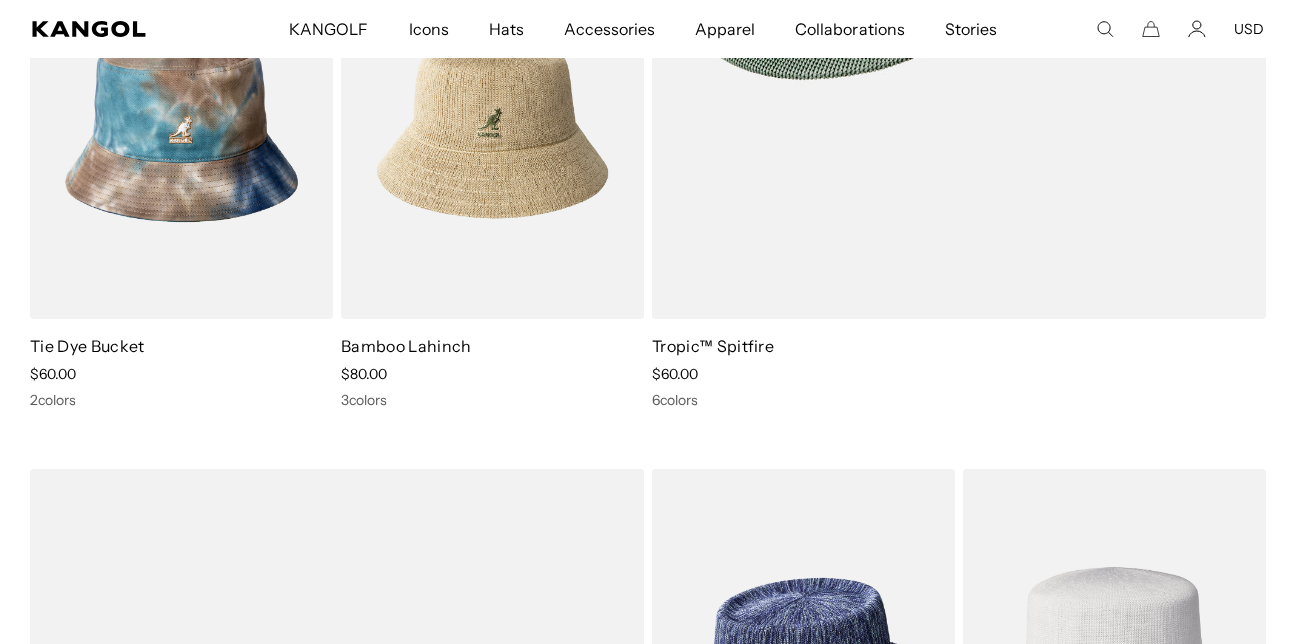 scroll, scrollTop: 871, scrollLeft: 0, axis: vertical 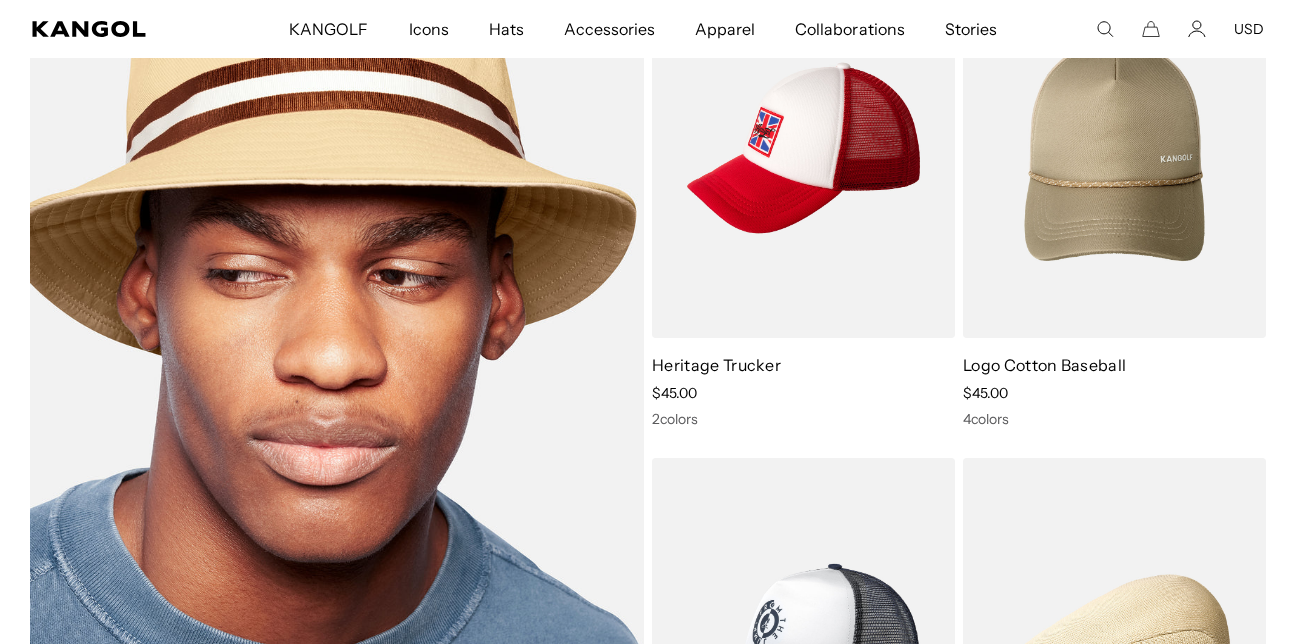 click at bounding box center [337, 398] 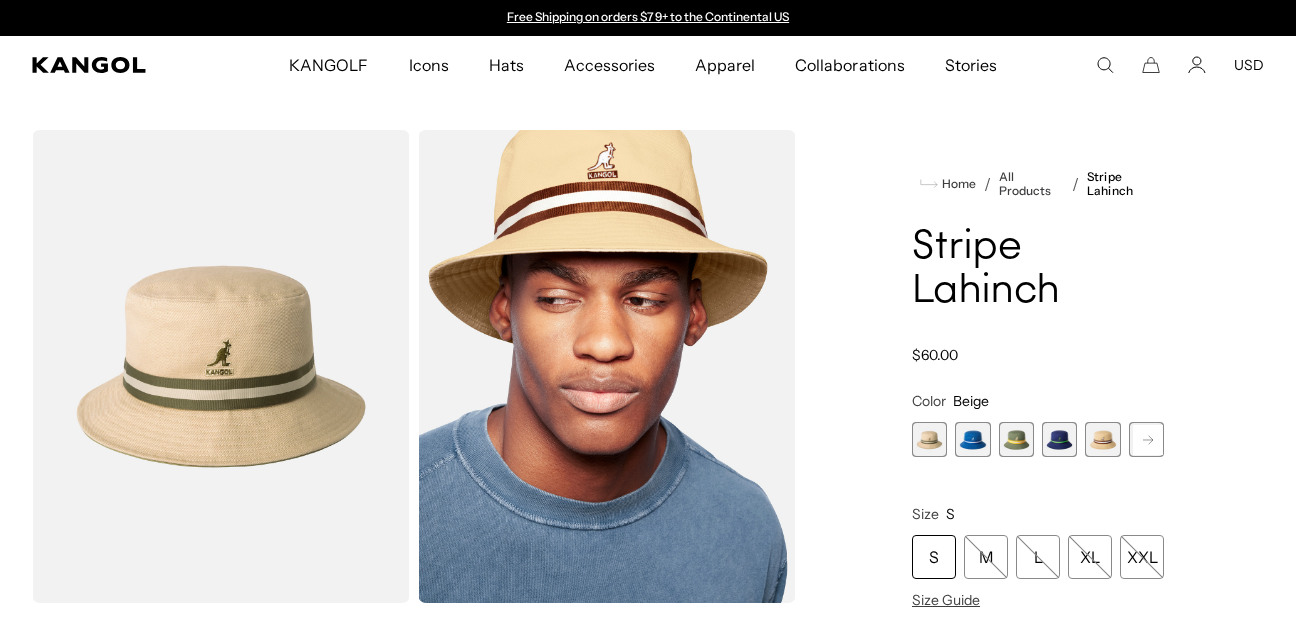 scroll, scrollTop: 0, scrollLeft: 0, axis: both 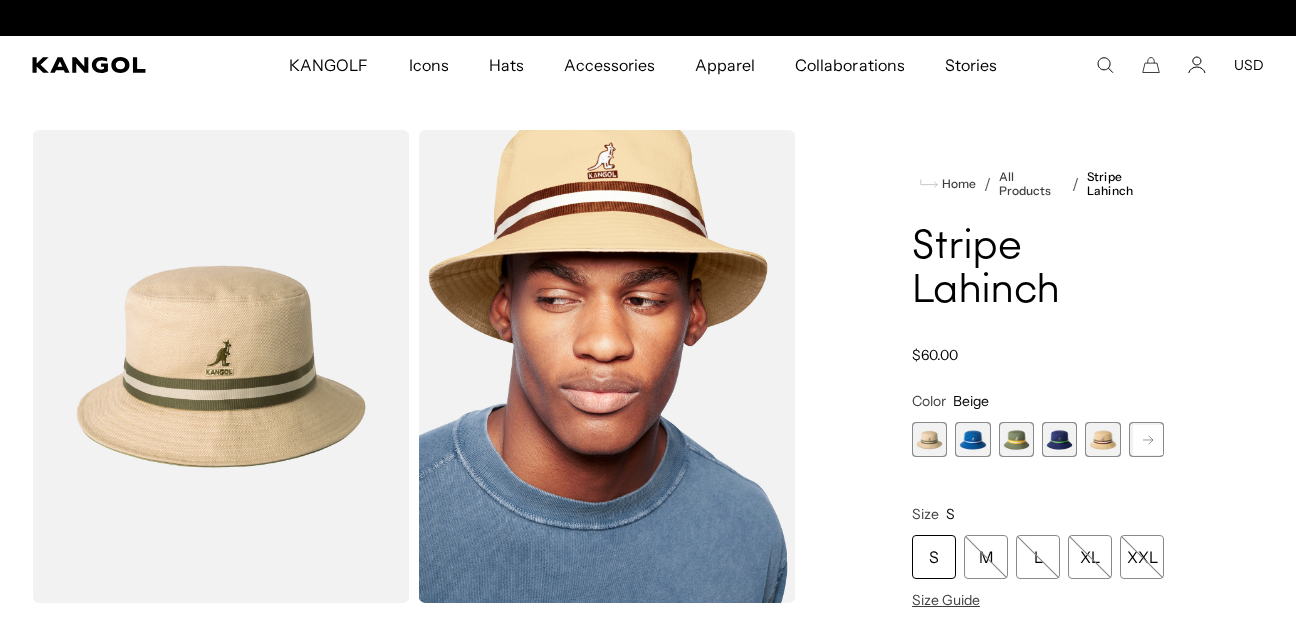 click at bounding box center (972, 439) 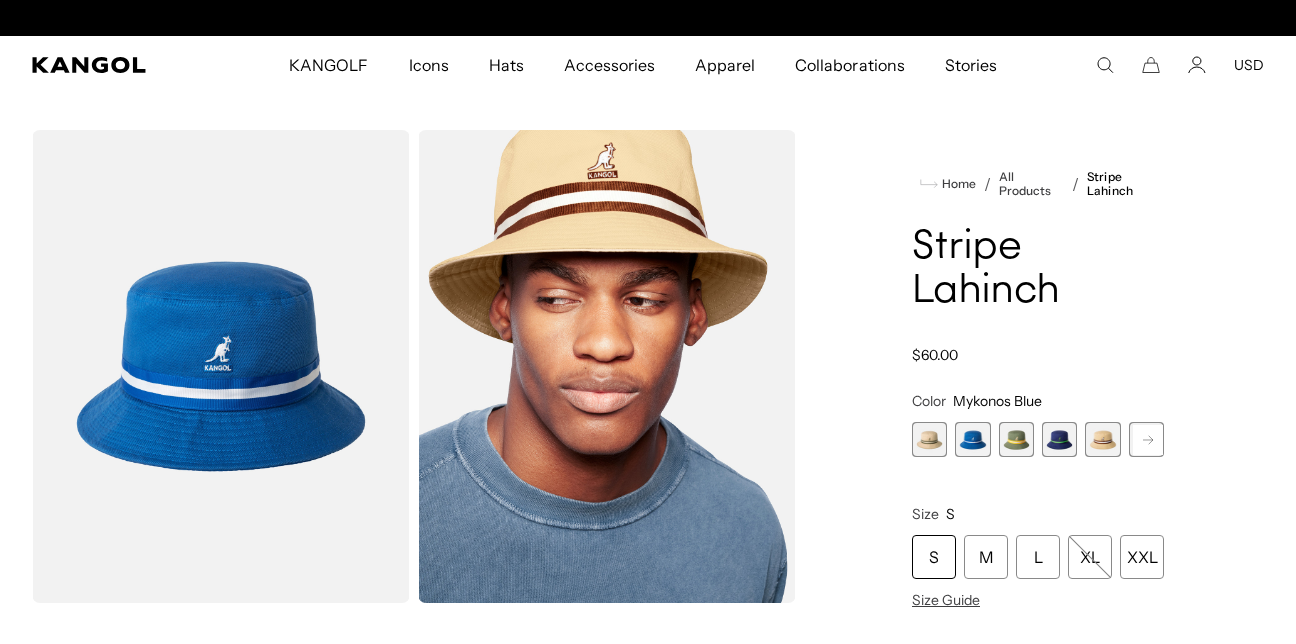 scroll, scrollTop: 0, scrollLeft: 412, axis: horizontal 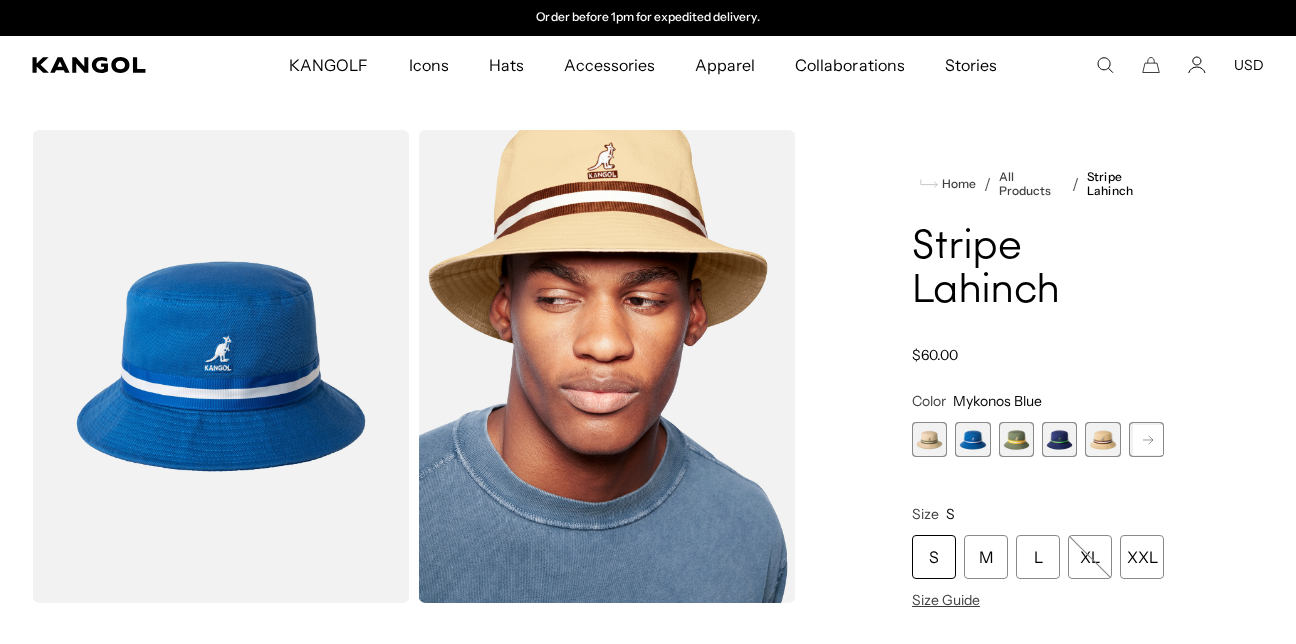 click at bounding box center (1016, 439) 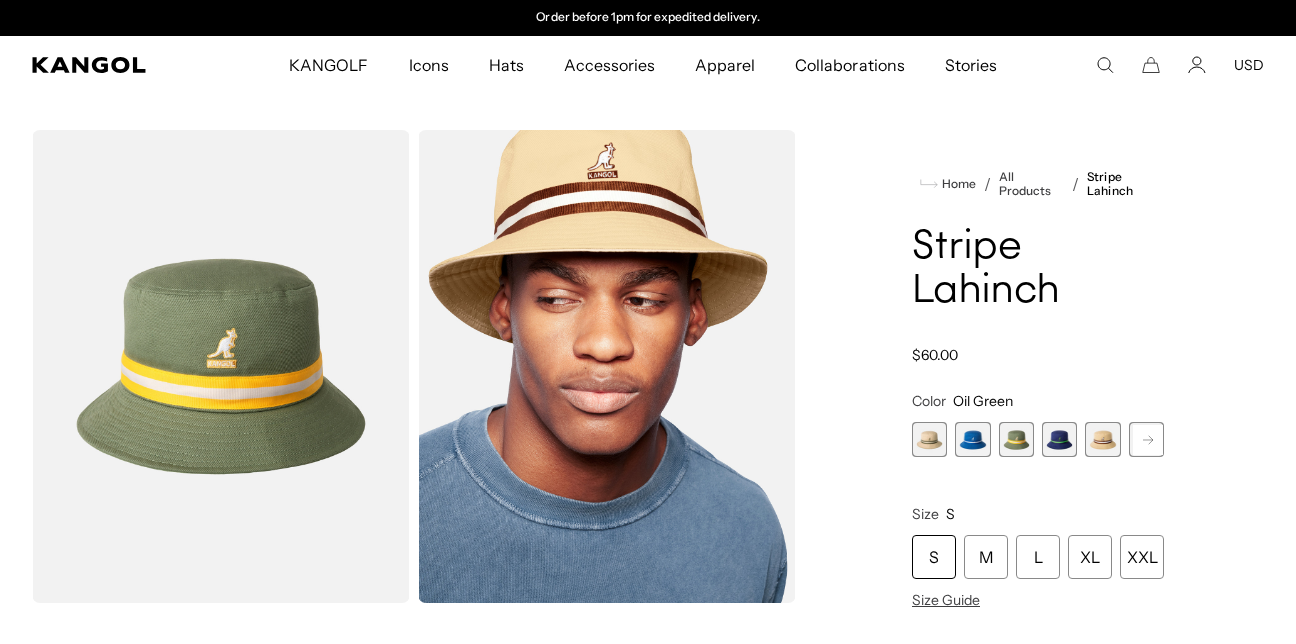 click at bounding box center (1059, 439) 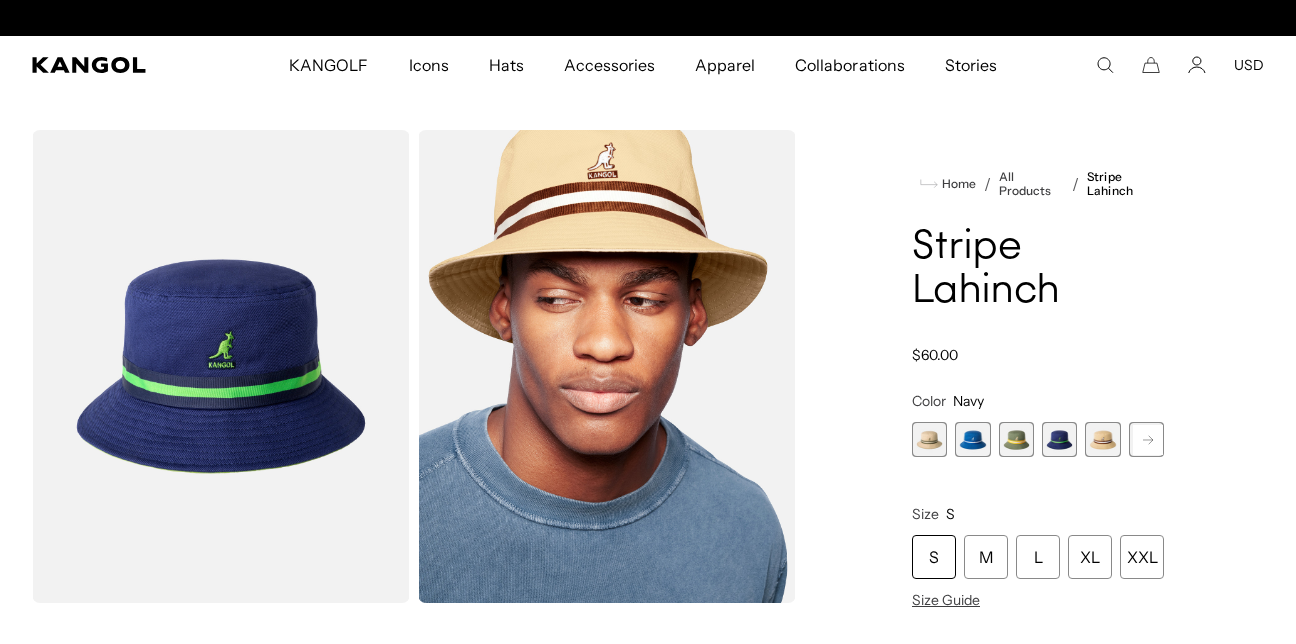 scroll, scrollTop: 0, scrollLeft: 0, axis: both 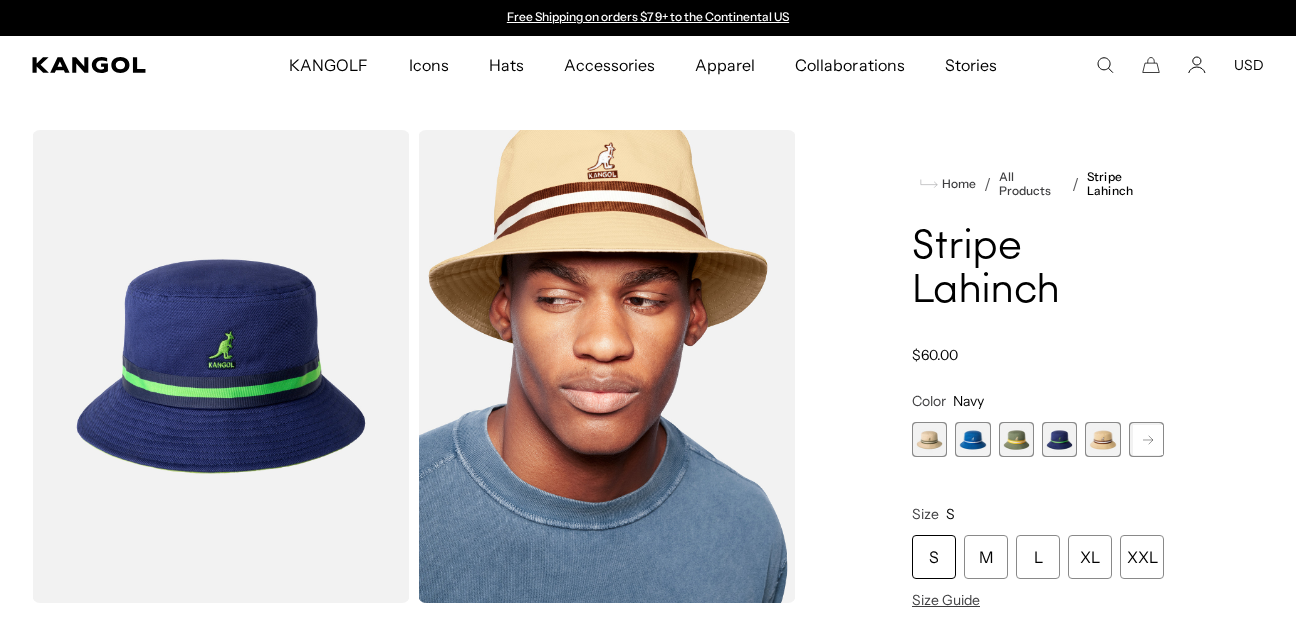 click at bounding box center [1102, 439] 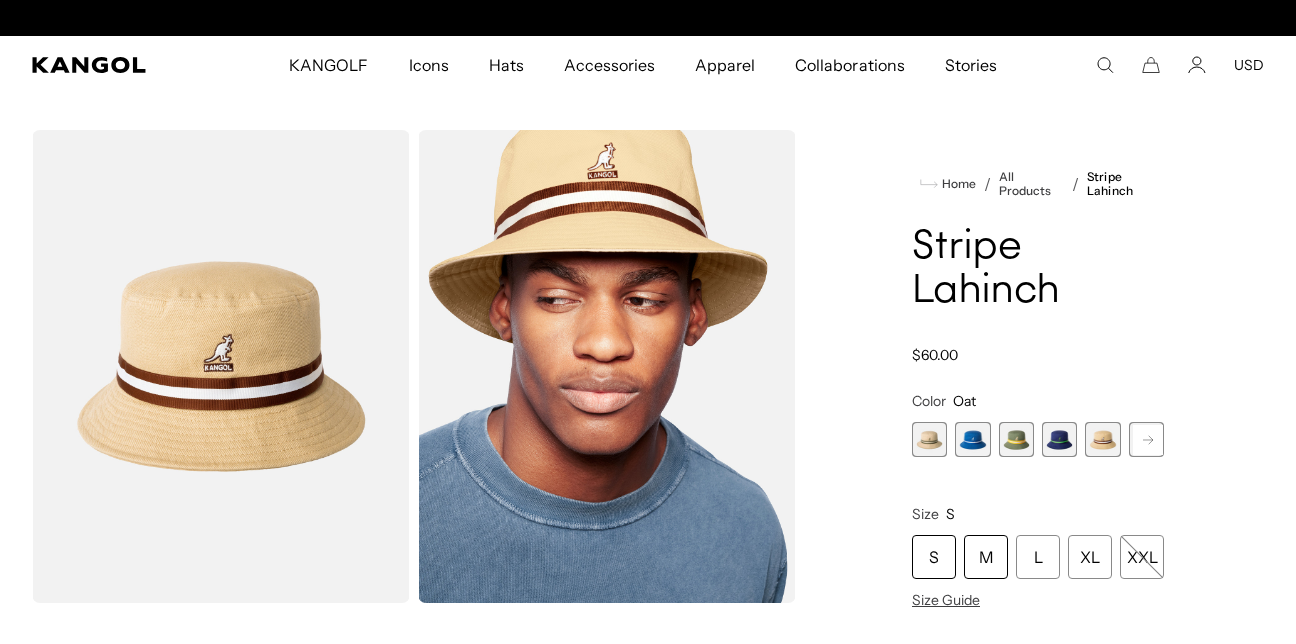 scroll, scrollTop: 0, scrollLeft: 412, axis: horizontal 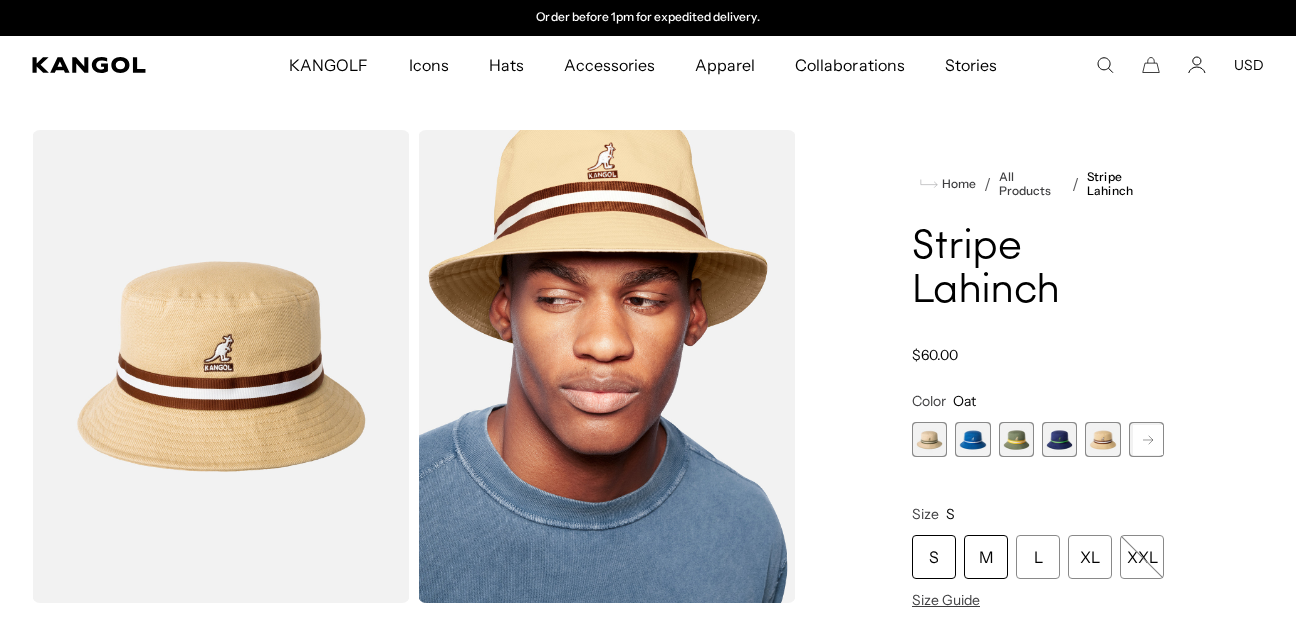 click on "M" at bounding box center [986, 557] 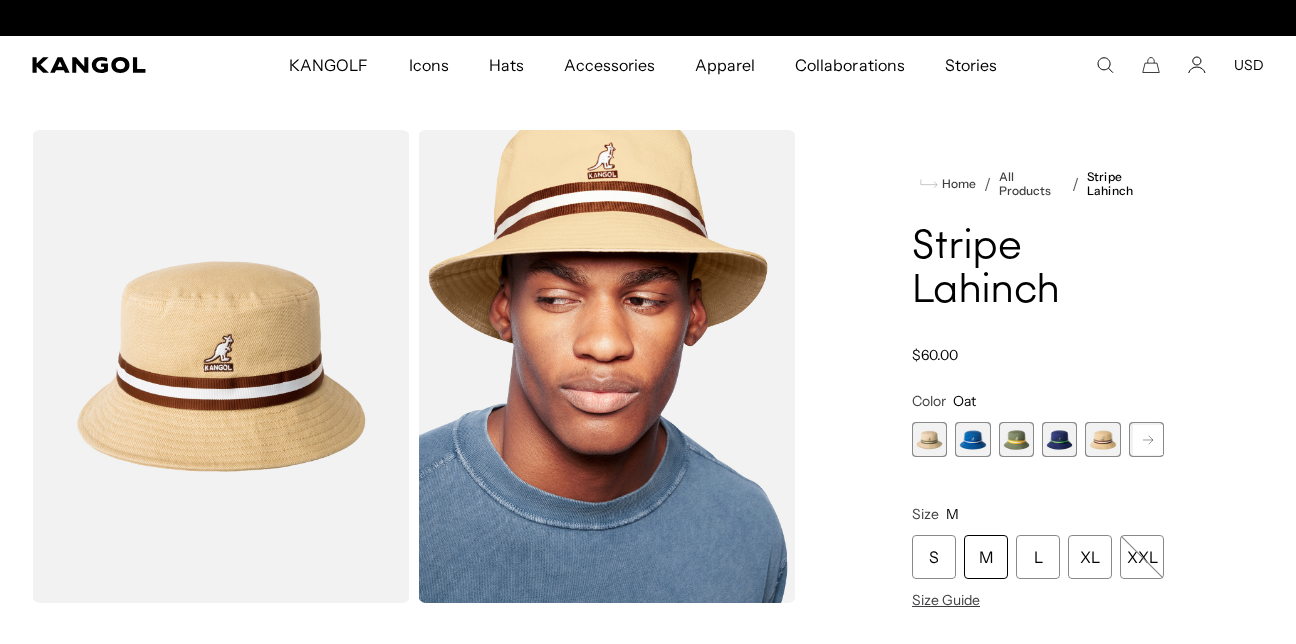 scroll, scrollTop: 0, scrollLeft: 0, axis: both 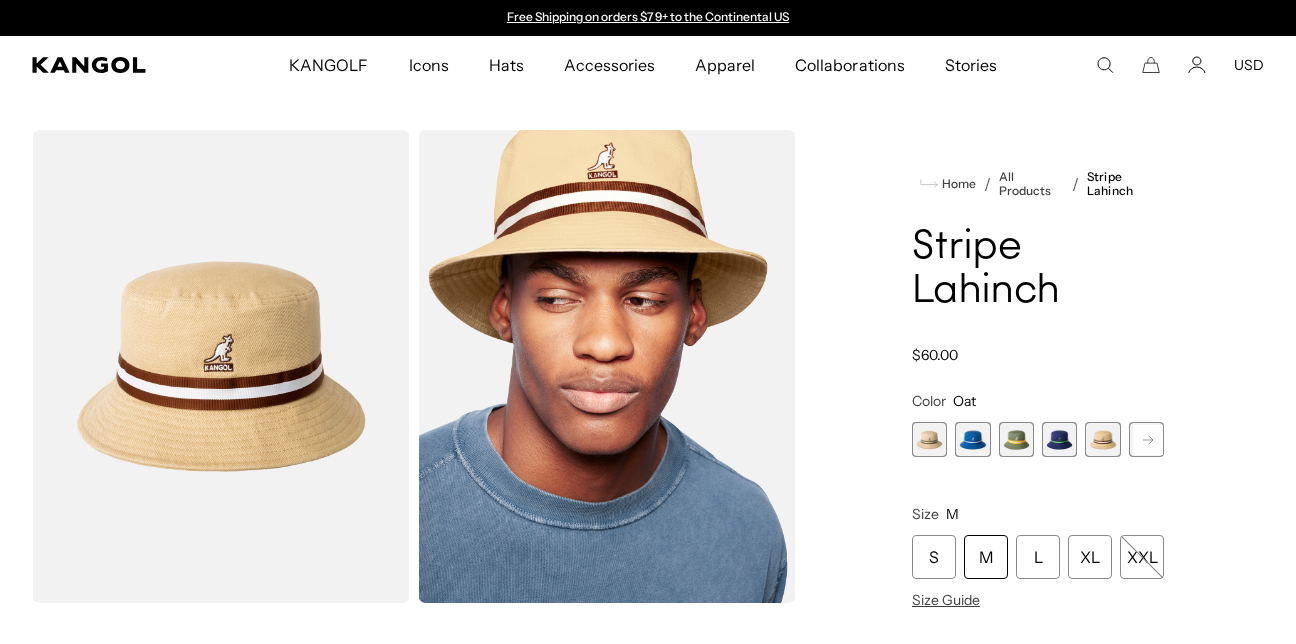 click on "M" at bounding box center [986, 557] 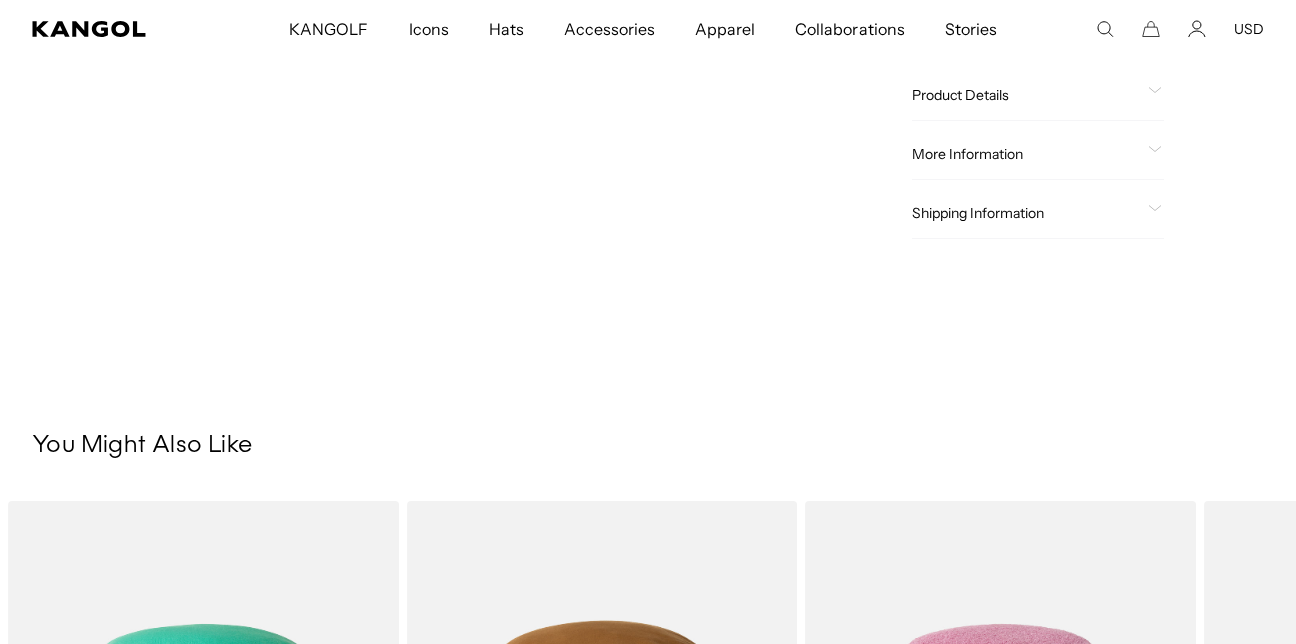 scroll, scrollTop: 749, scrollLeft: 0, axis: vertical 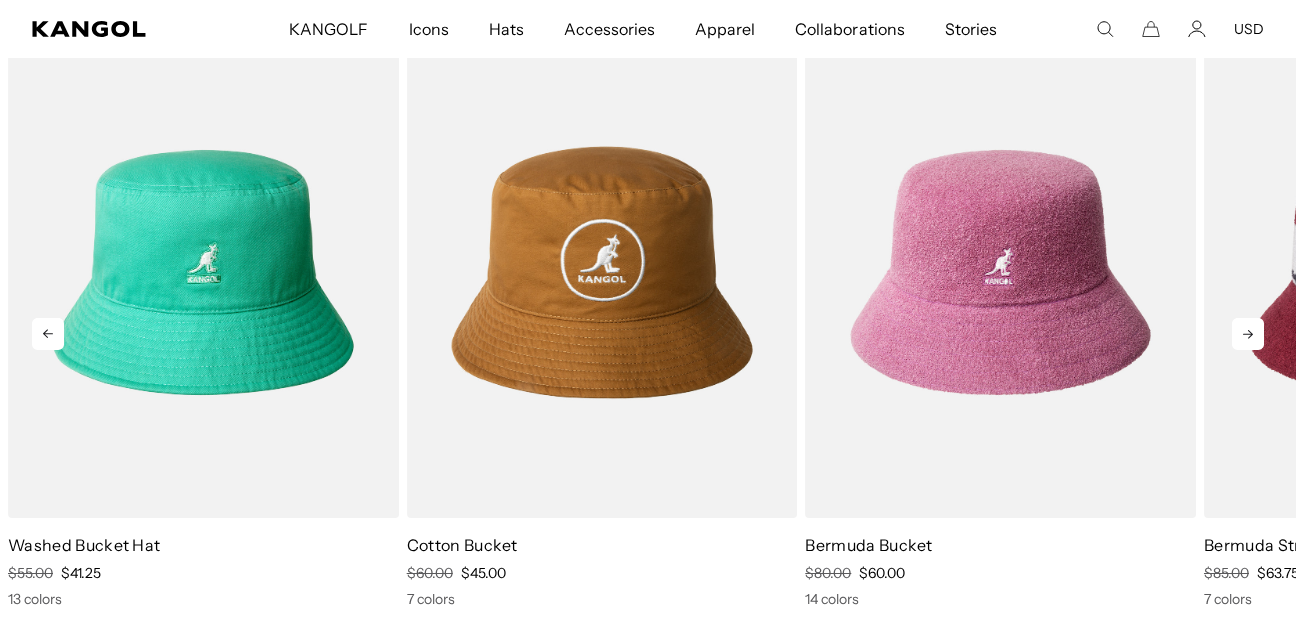 click 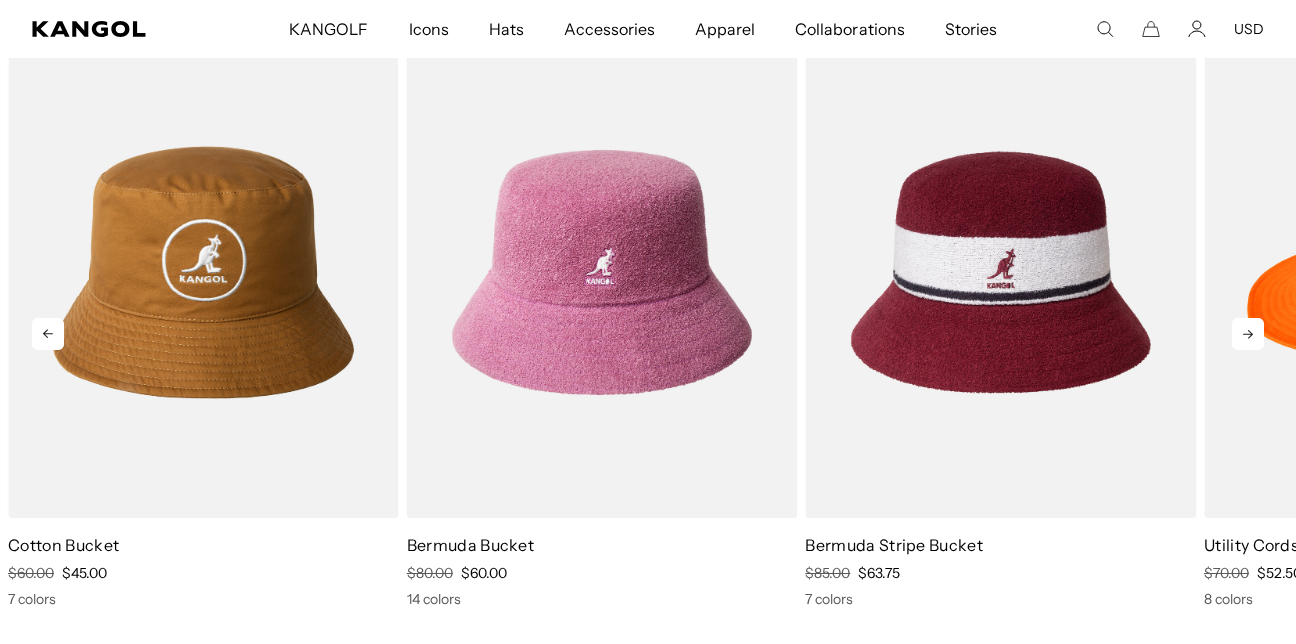 scroll, scrollTop: 0, scrollLeft: 412, axis: horizontal 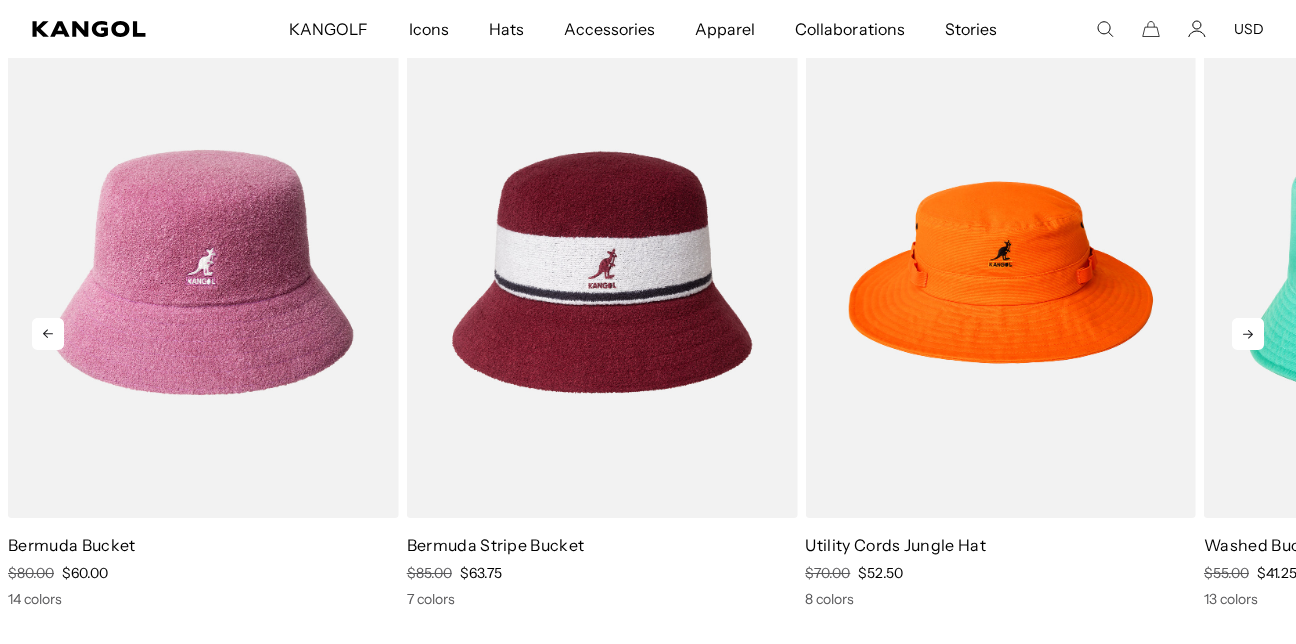 click 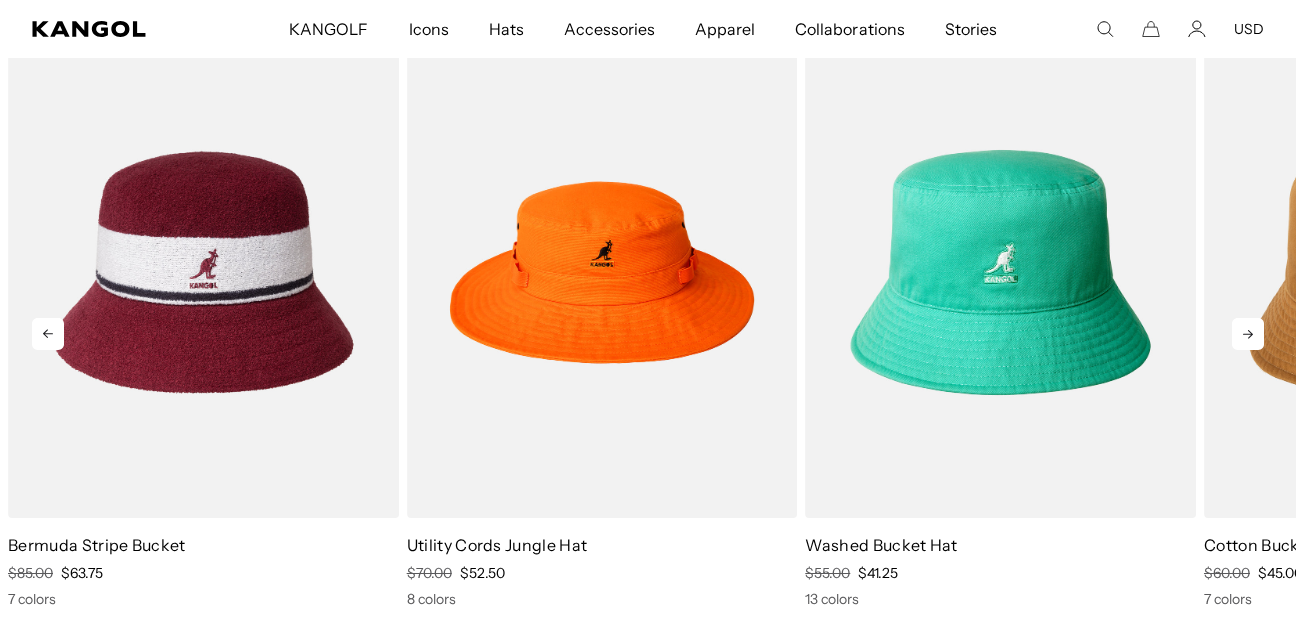 click 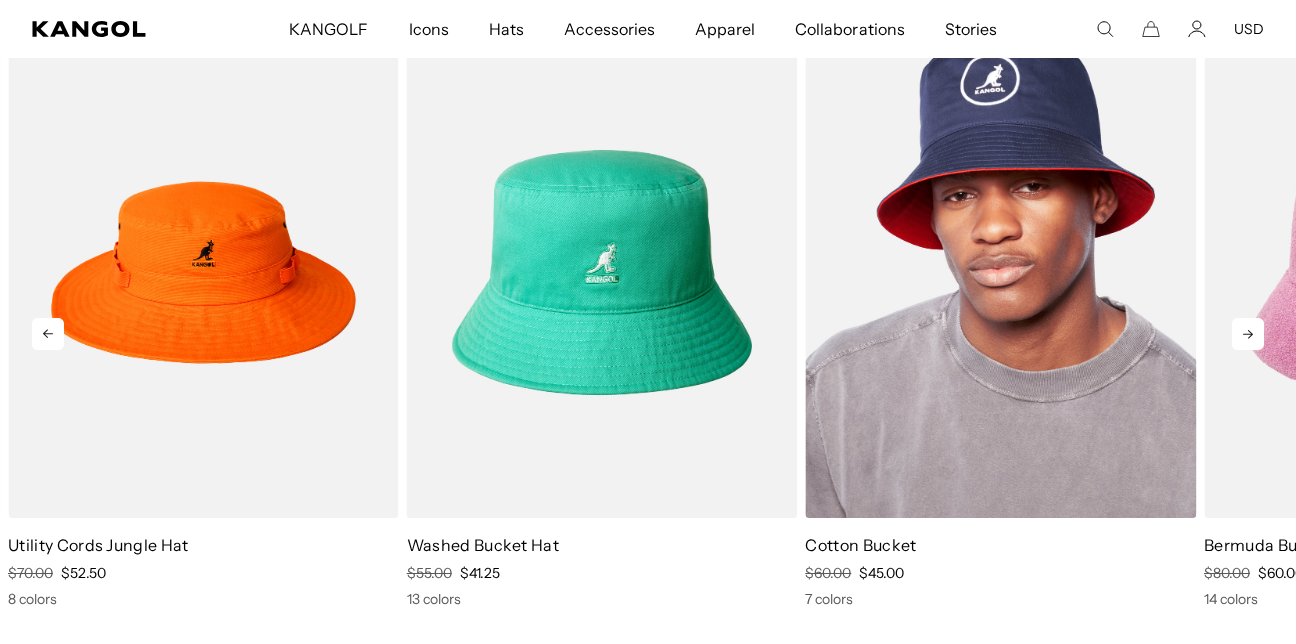 scroll, scrollTop: 0, scrollLeft: 0, axis: both 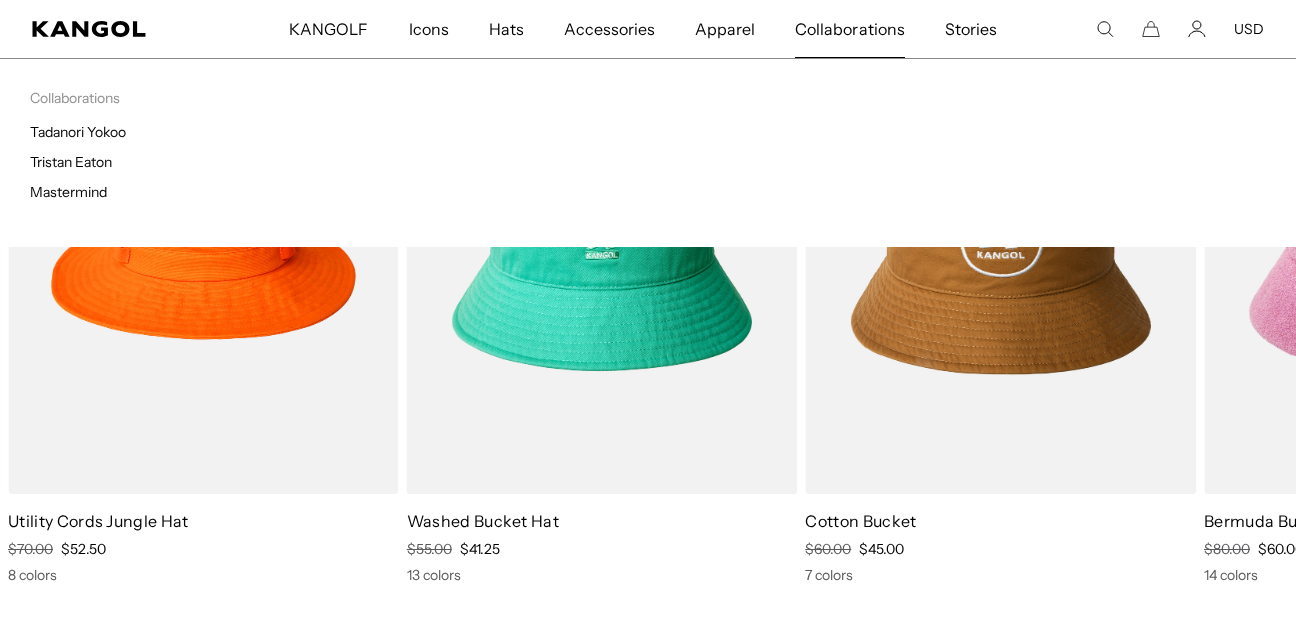 click on "Collaborations" at bounding box center [849, 29] 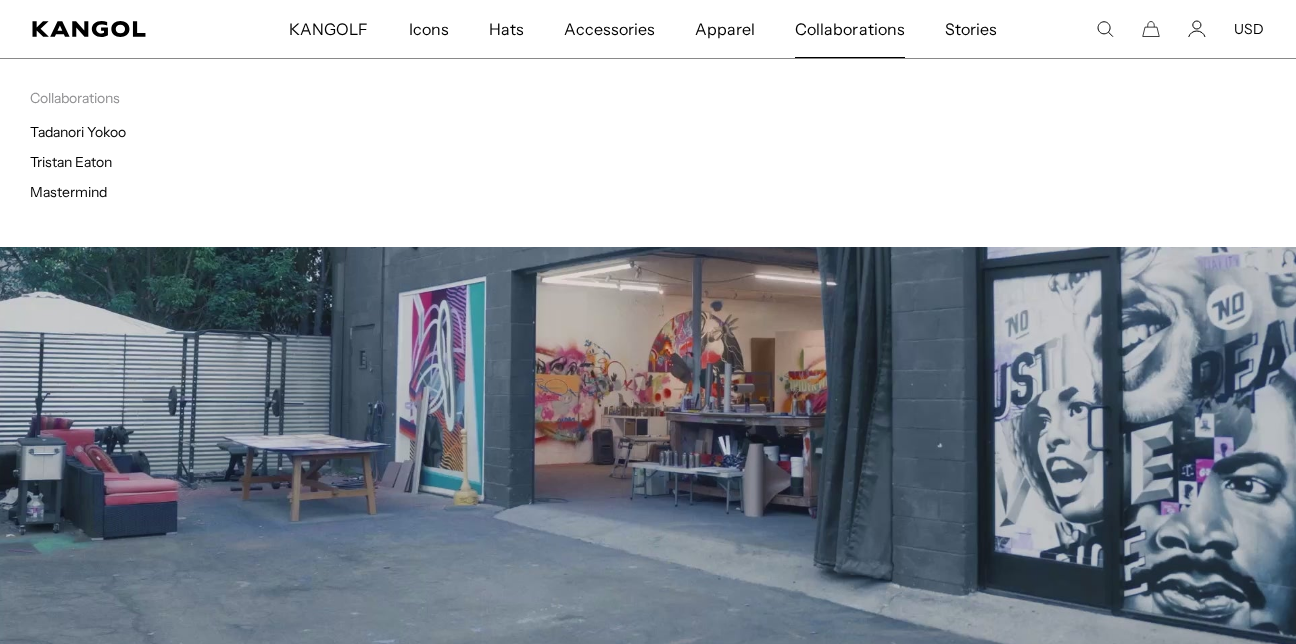 scroll, scrollTop: 0, scrollLeft: 0, axis: both 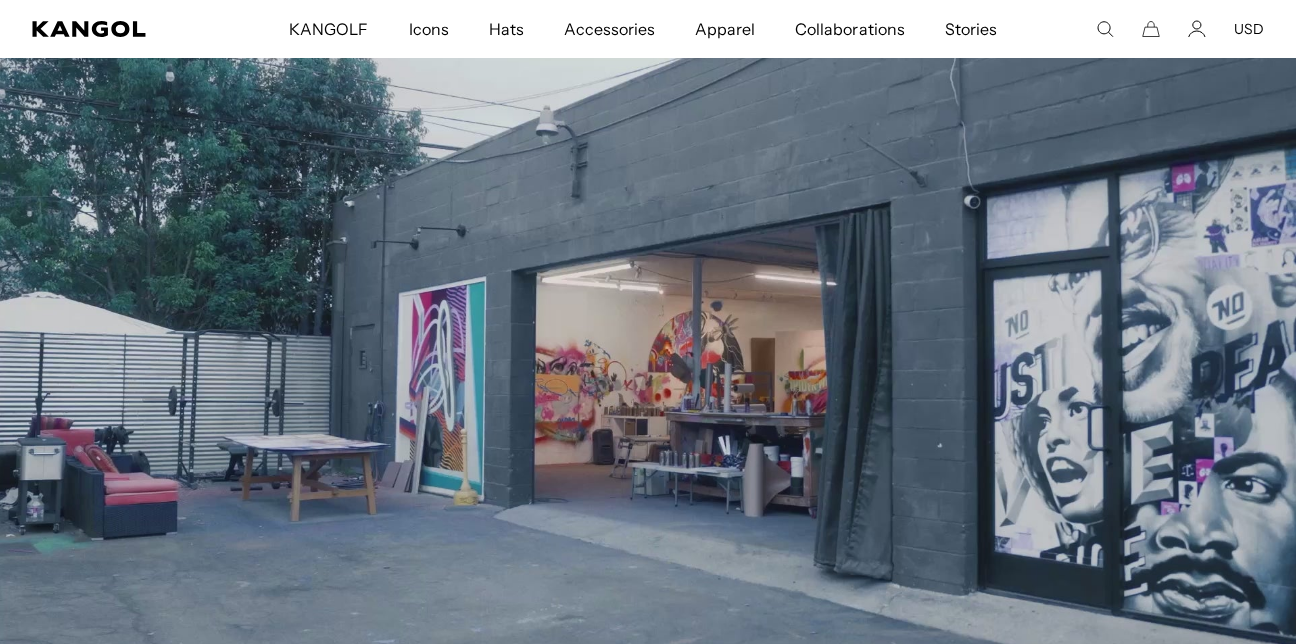 click at bounding box center [648, 345] 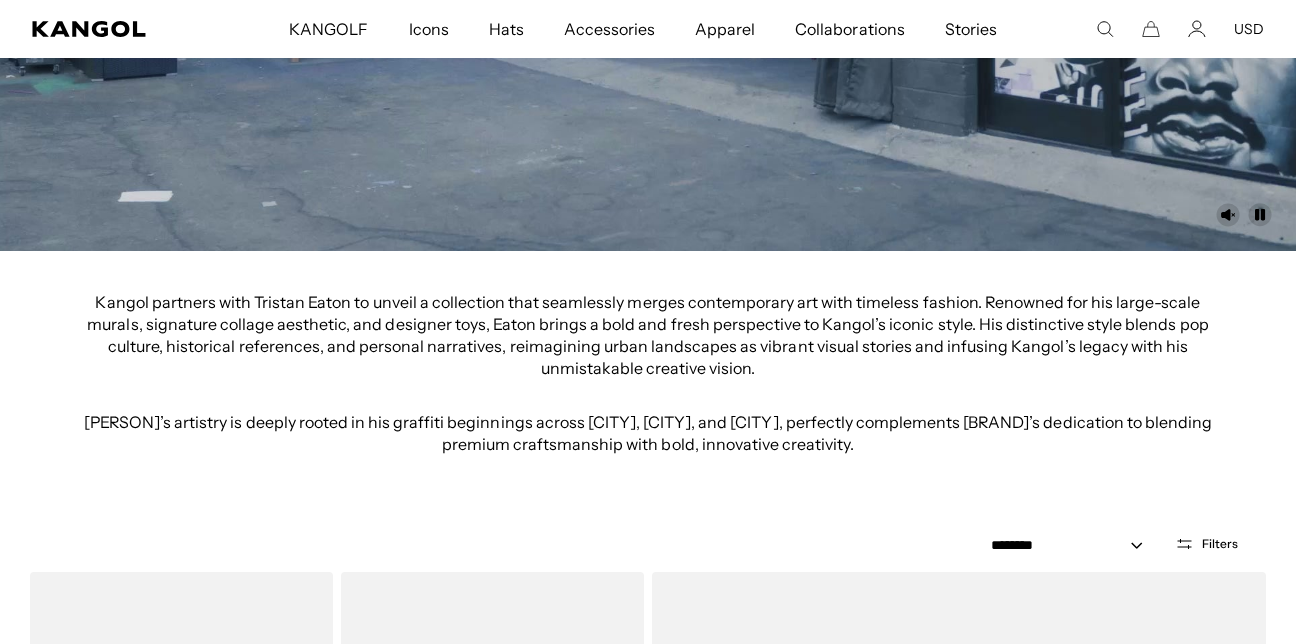scroll, scrollTop: 778, scrollLeft: 0, axis: vertical 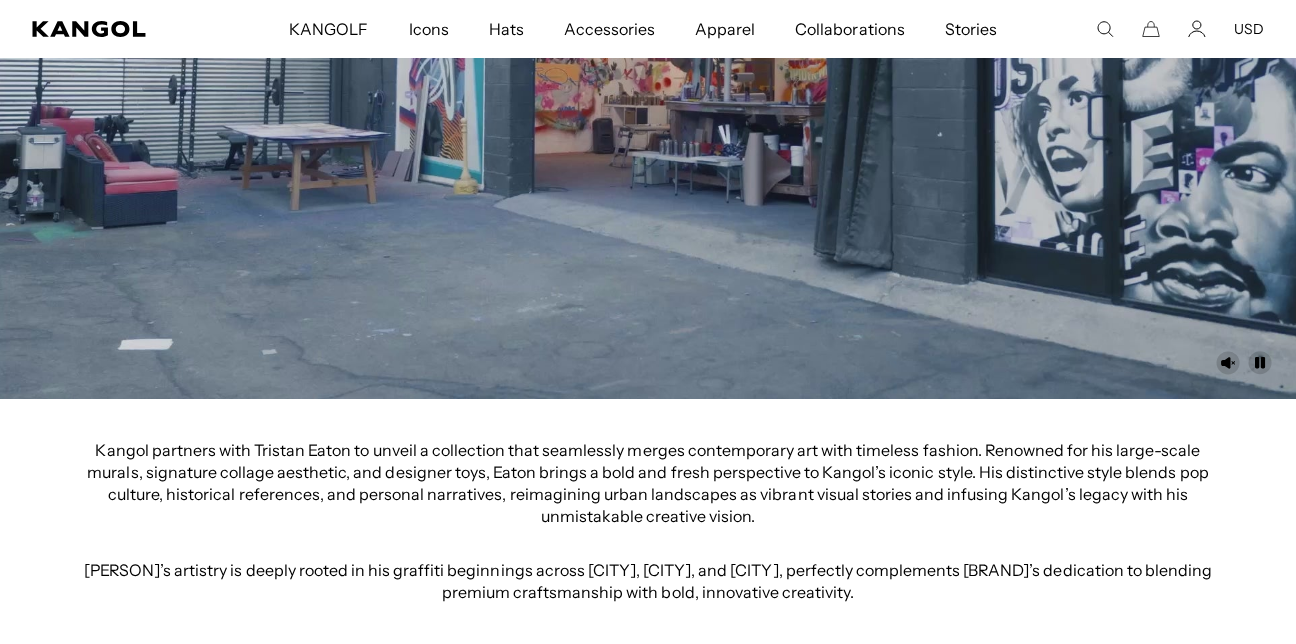 click 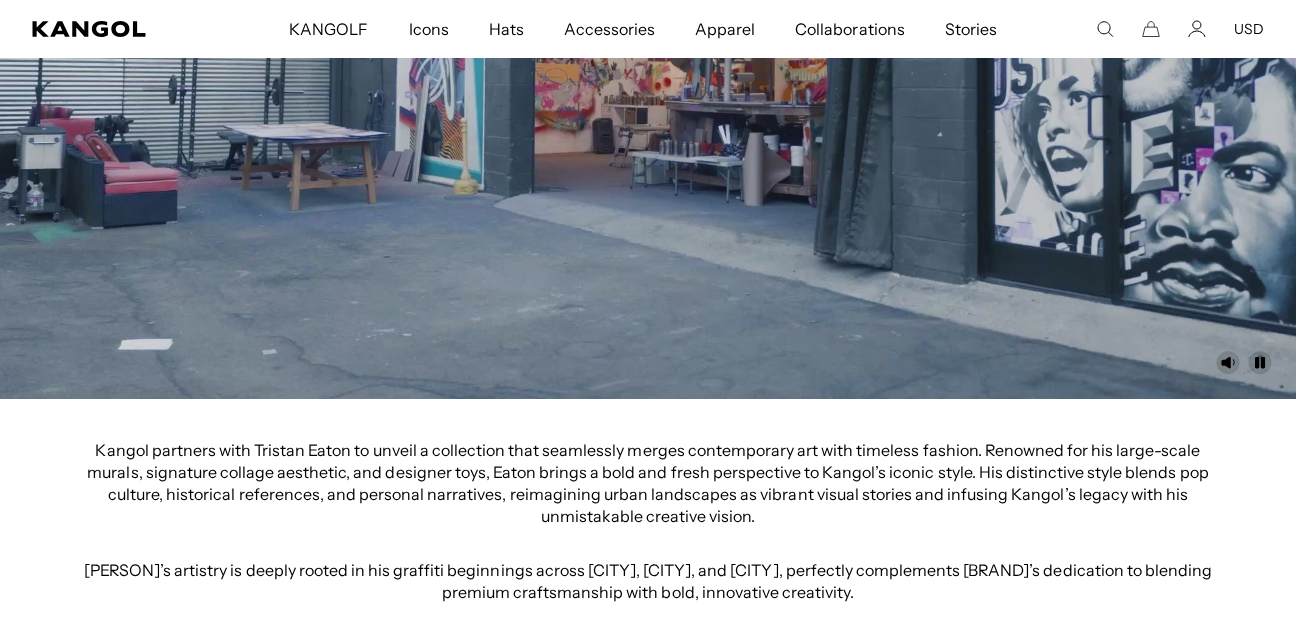 click 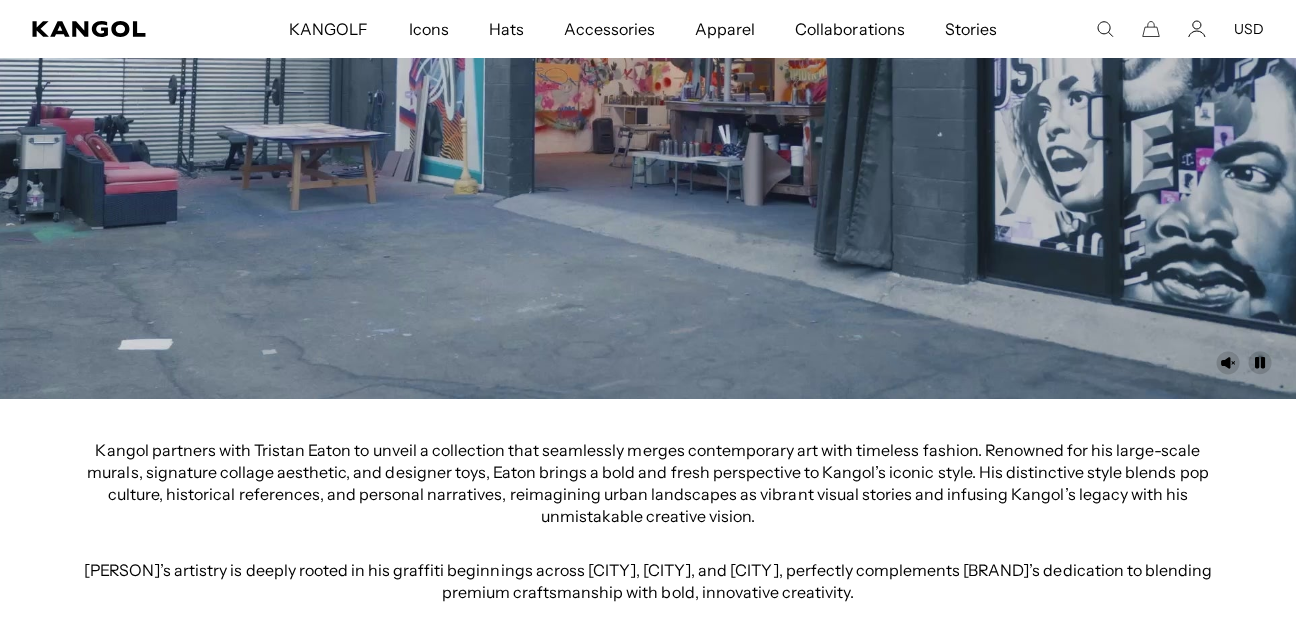 scroll, scrollTop: 0, scrollLeft: 412, axis: horizontal 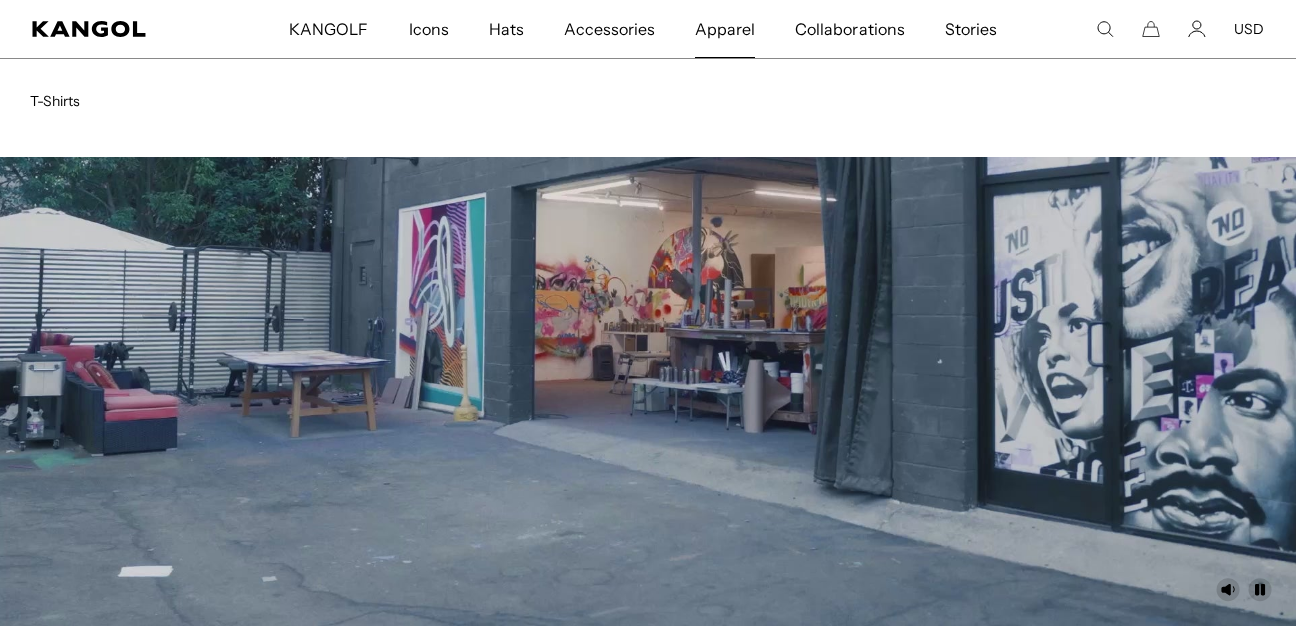 click on "Apparel" at bounding box center (725, 29) 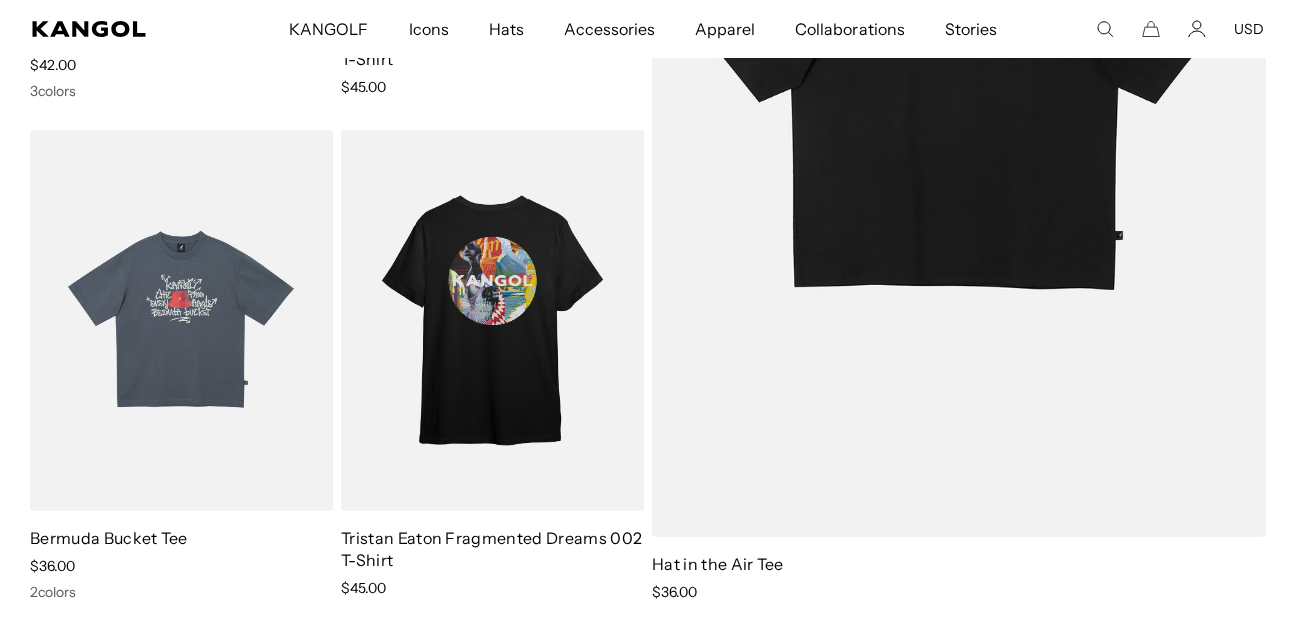 scroll, scrollTop: 596, scrollLeft: 0, axis: vertical 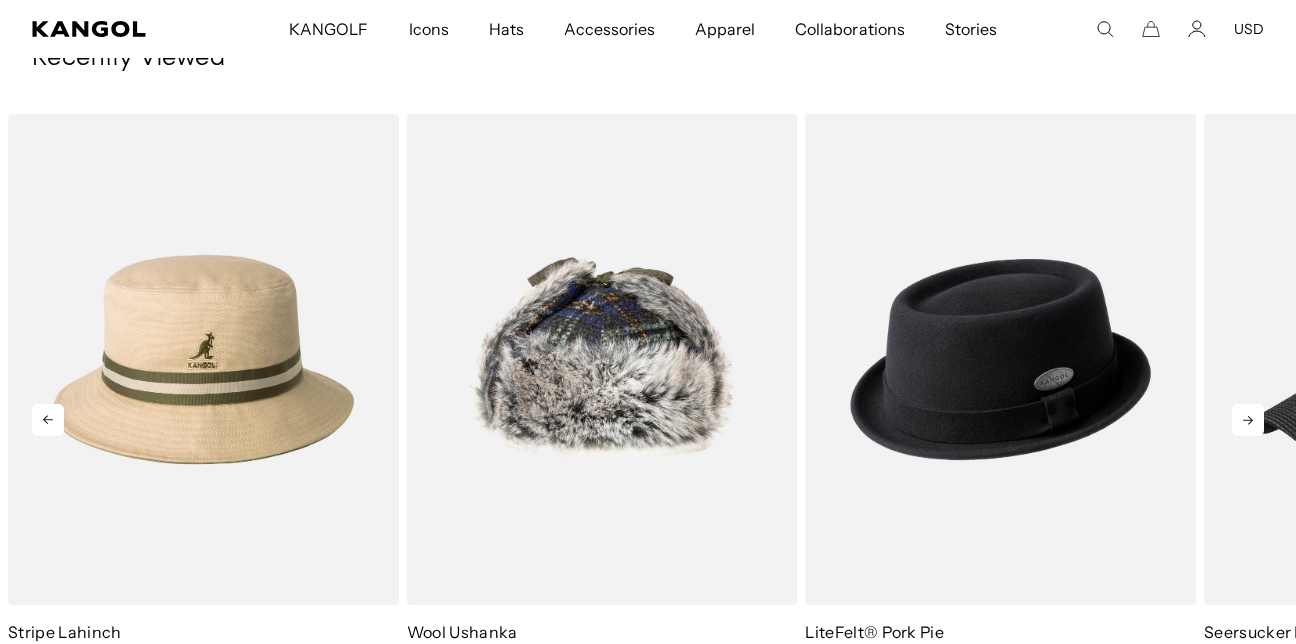 click 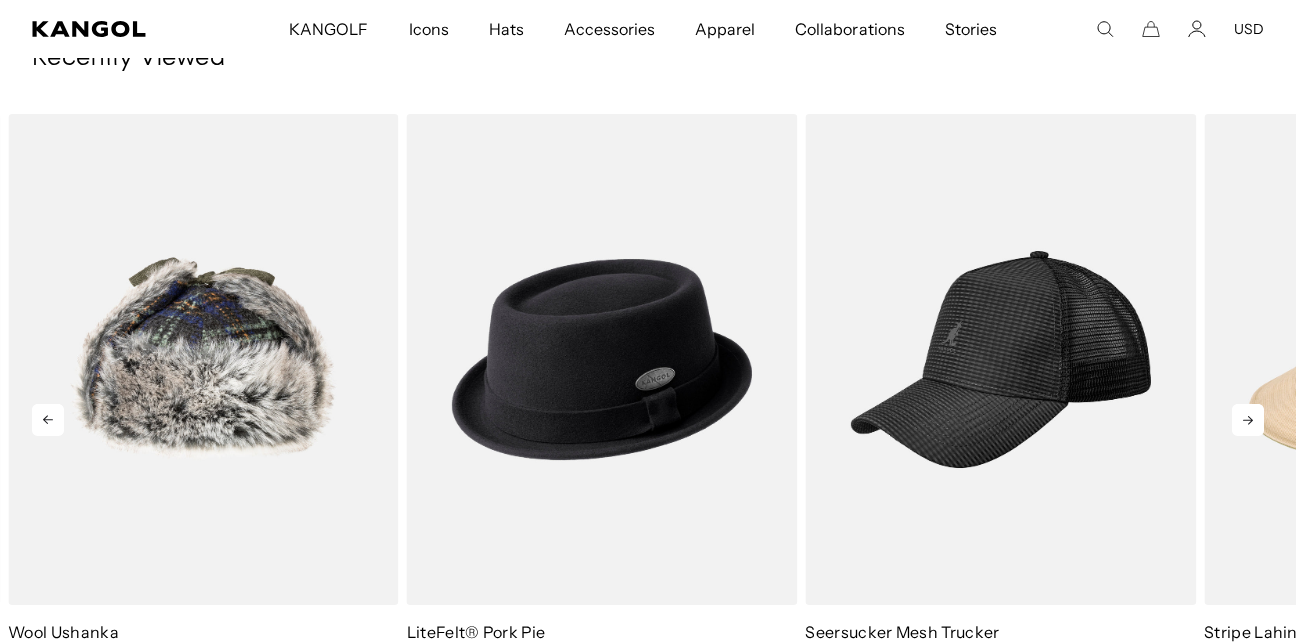 scroll, scrollTop: 0, scrollLeft: 412, axis: horizontal 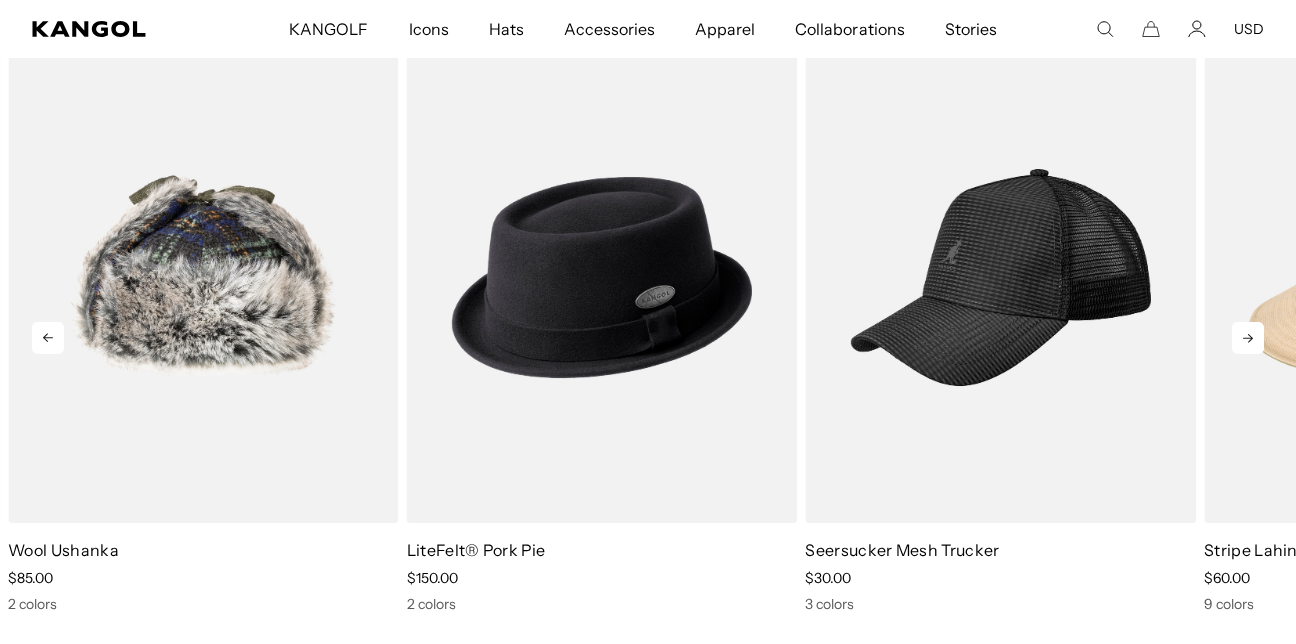 click 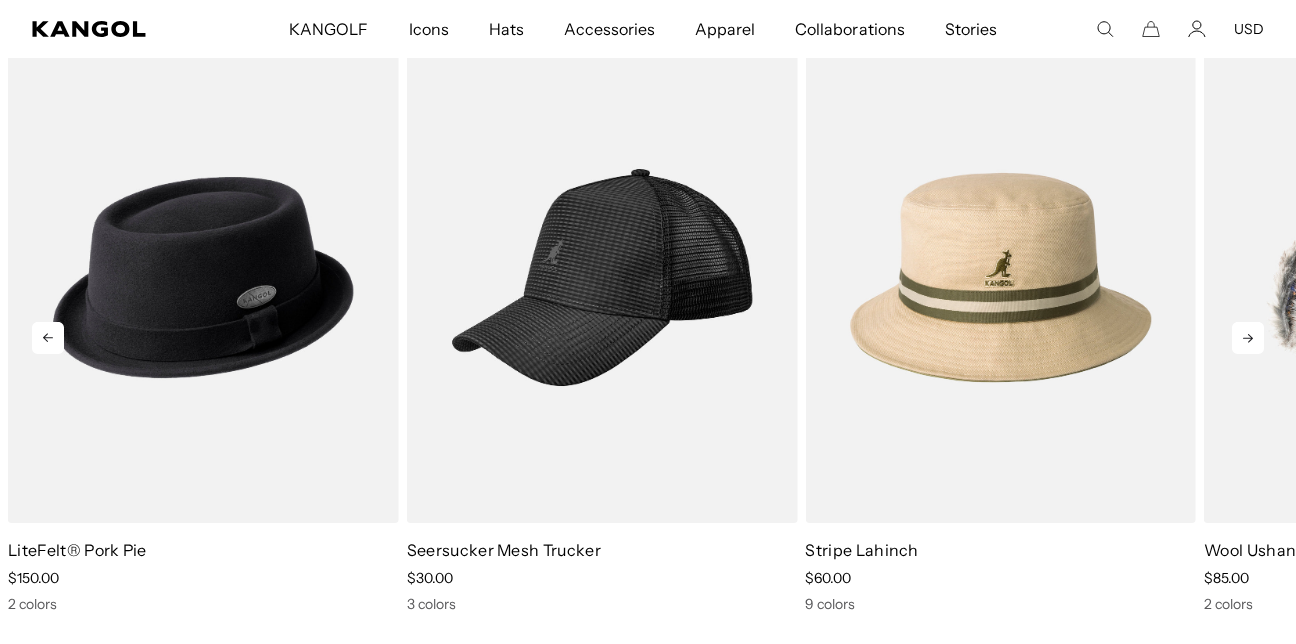 scroll, scrollTop: 0, scrollLeft: 412, axis: horizontal 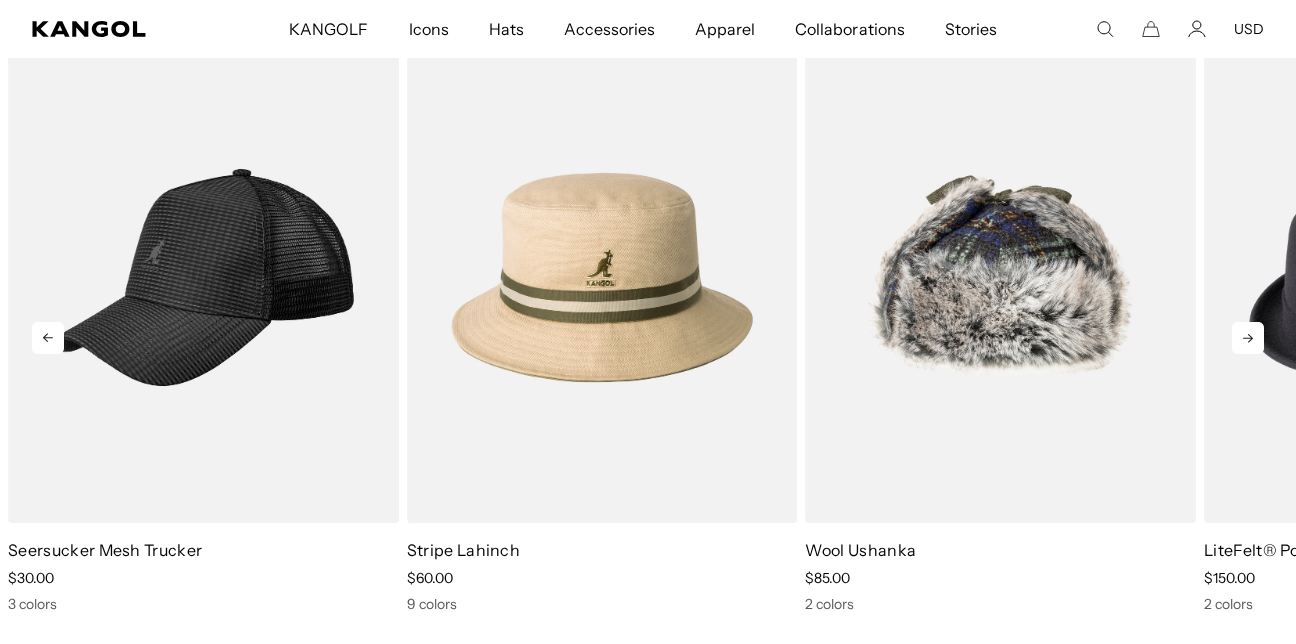 click 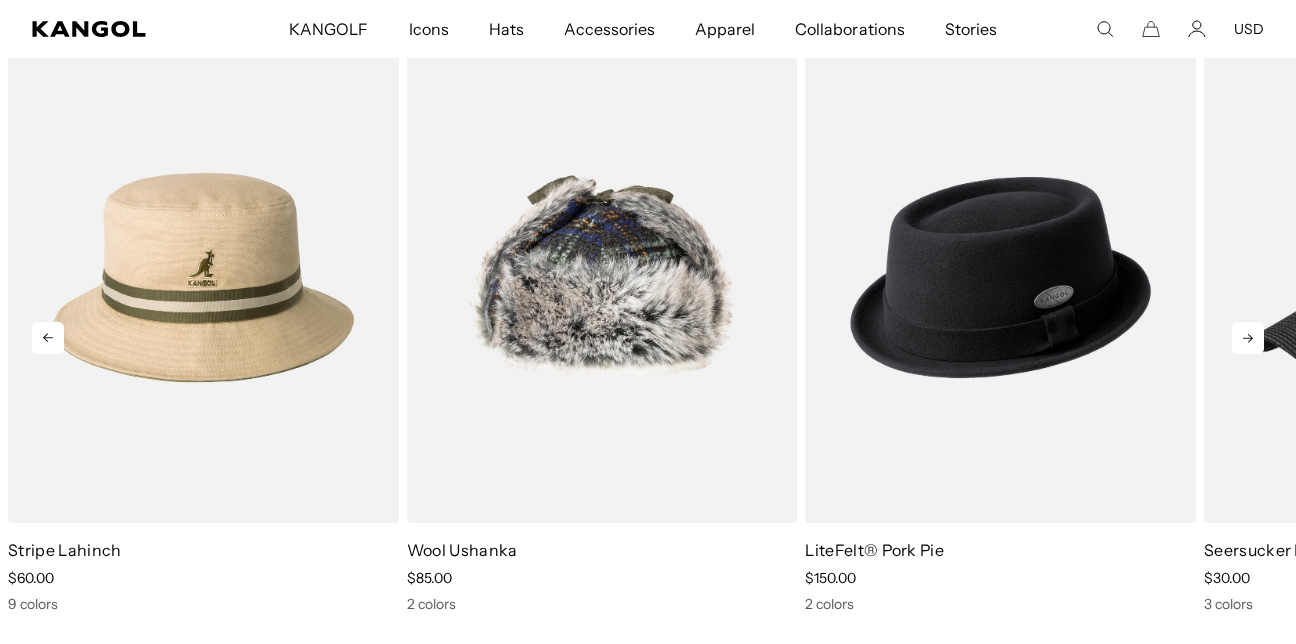 click 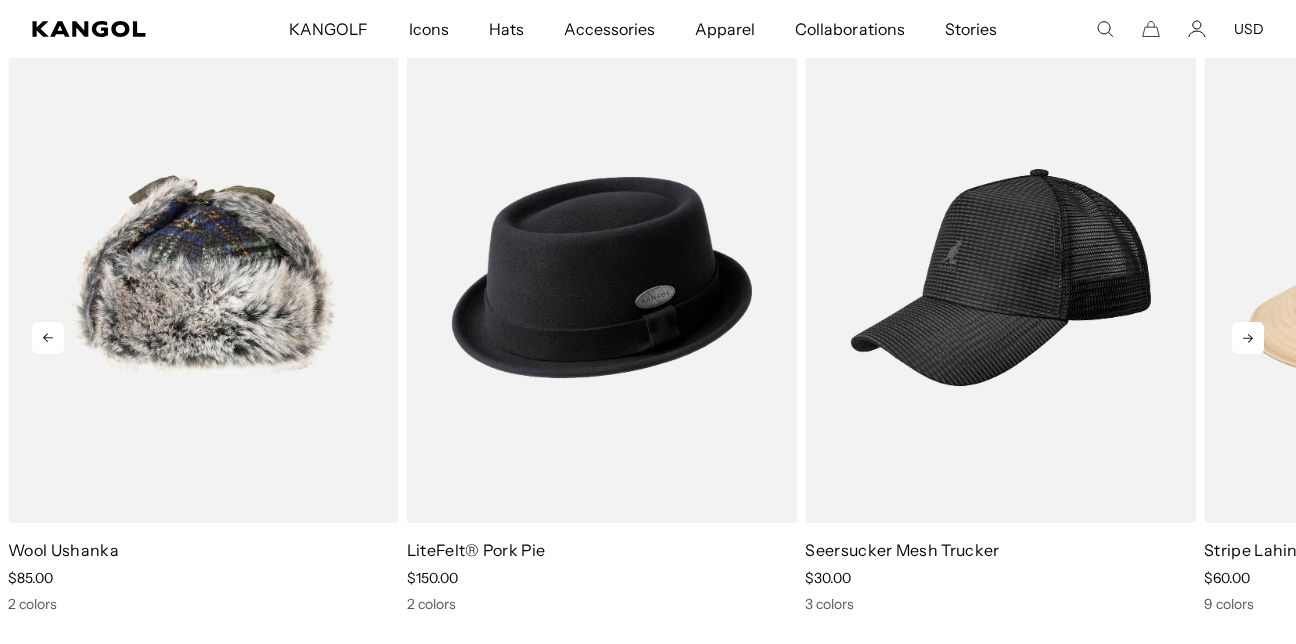 click 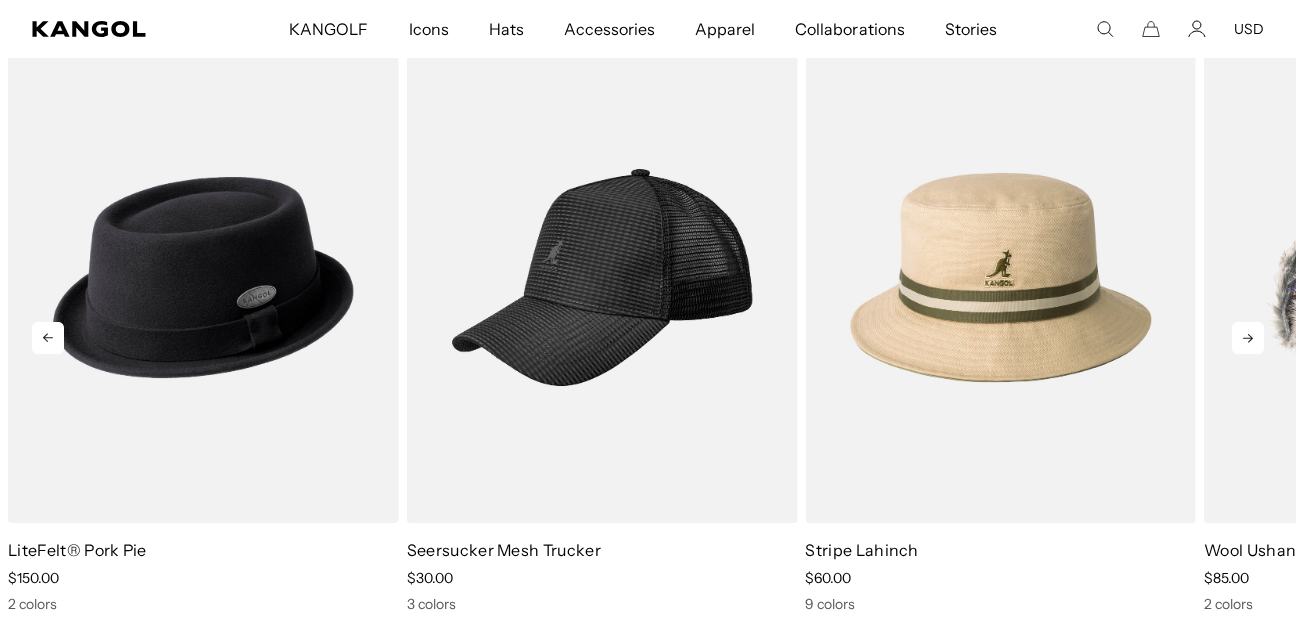 scroll, scrollTop: 0, scrollLeft: 0, axis: both 